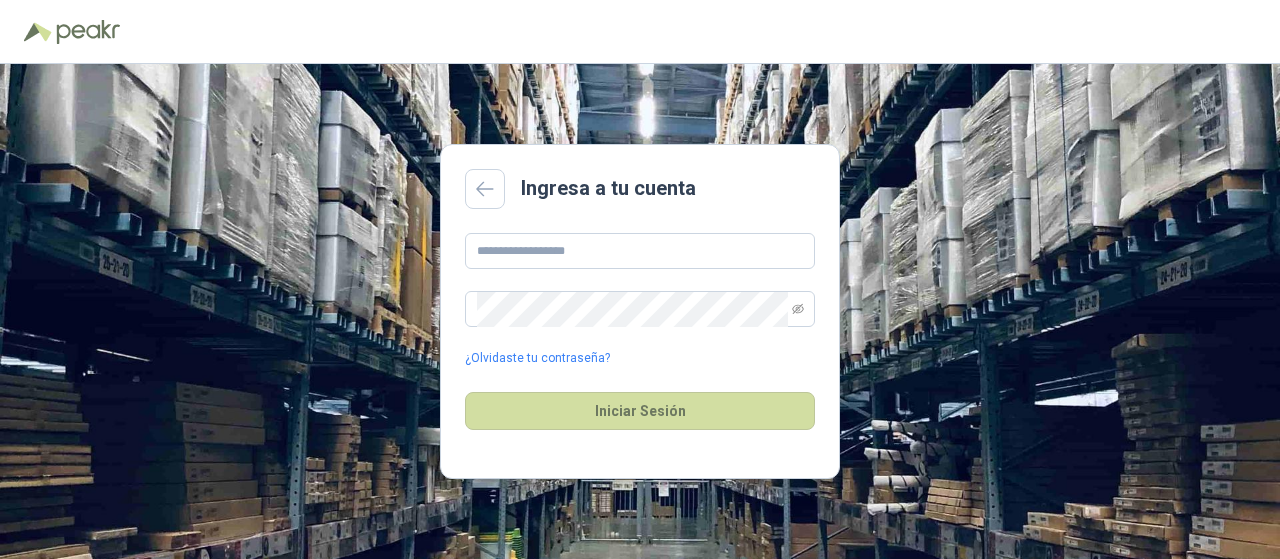 scroll, scrollTop: 0, scrollLeft: 0, axis: both 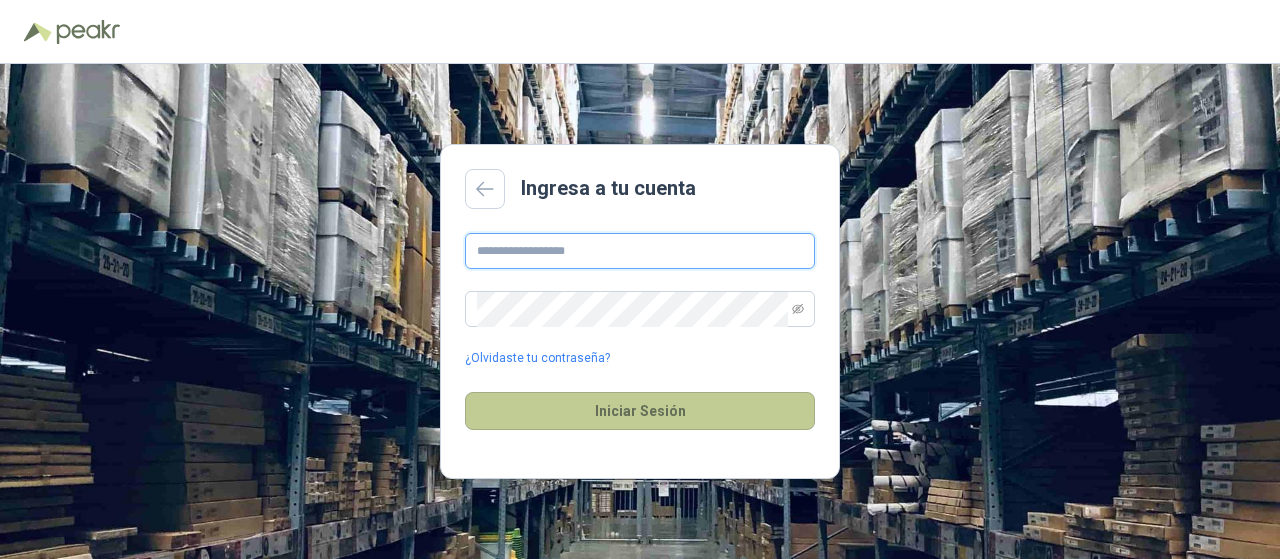 type on "******" 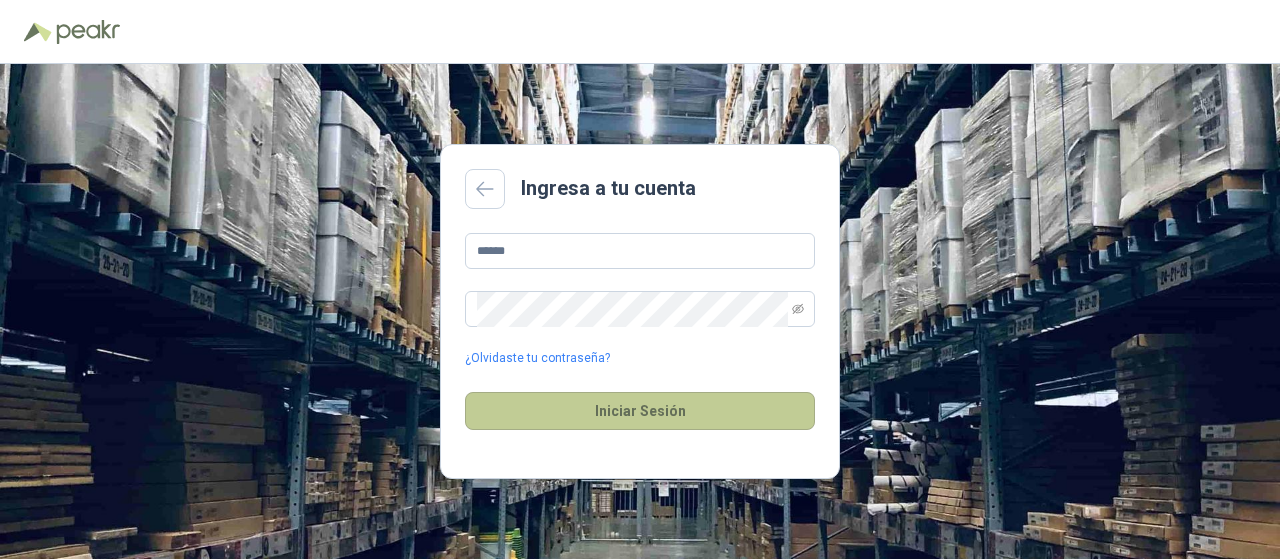 click on "Iniciar Sesión" at bounding box center (640, 411) 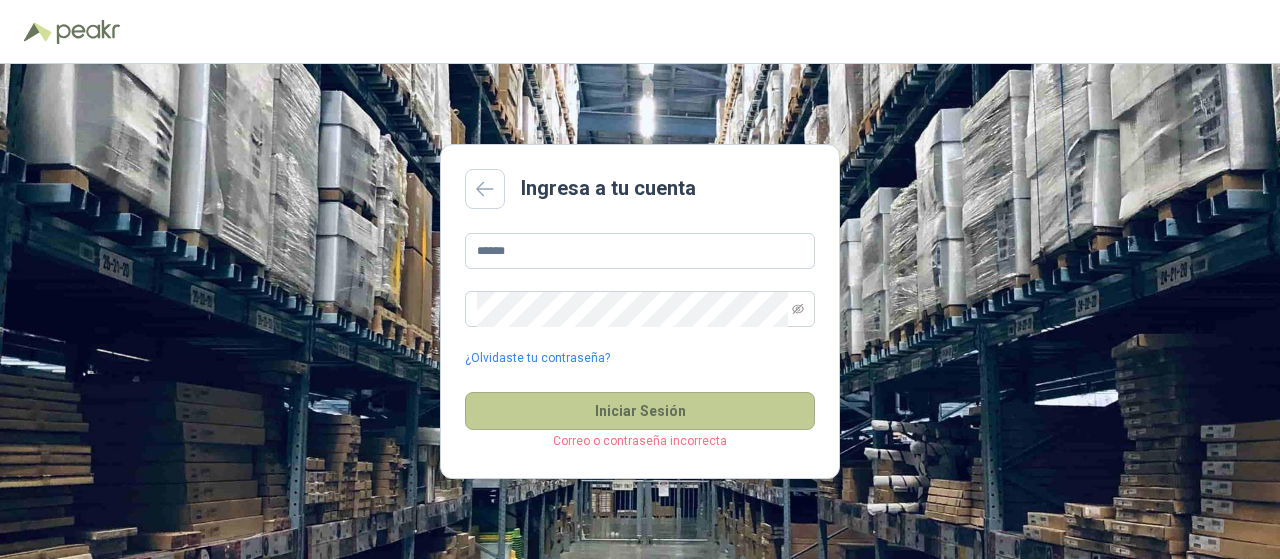 click on "Iniciar Sesión" at bounding box center (640, 411) 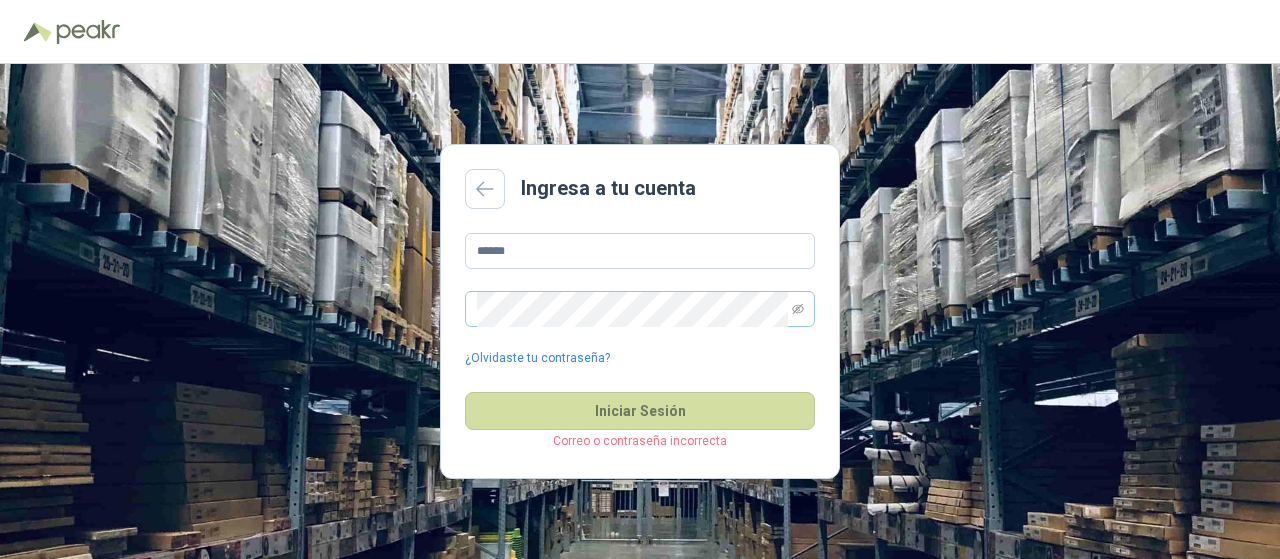 click at bounding box center (798, 309) 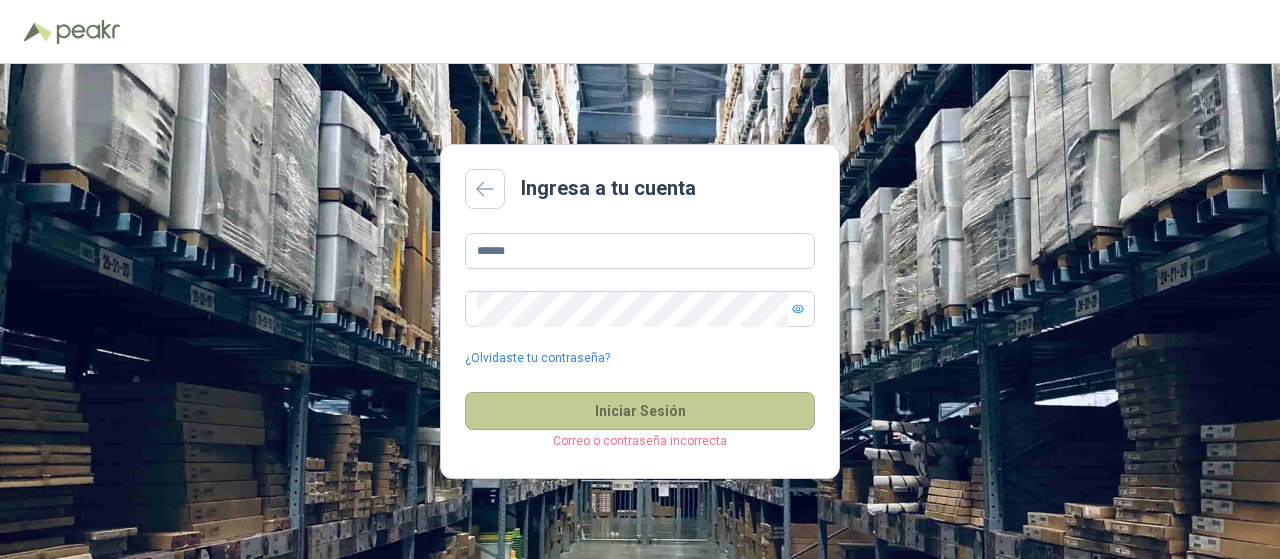 click on "Iniciar Sesión" at bounding box center [640, 411] 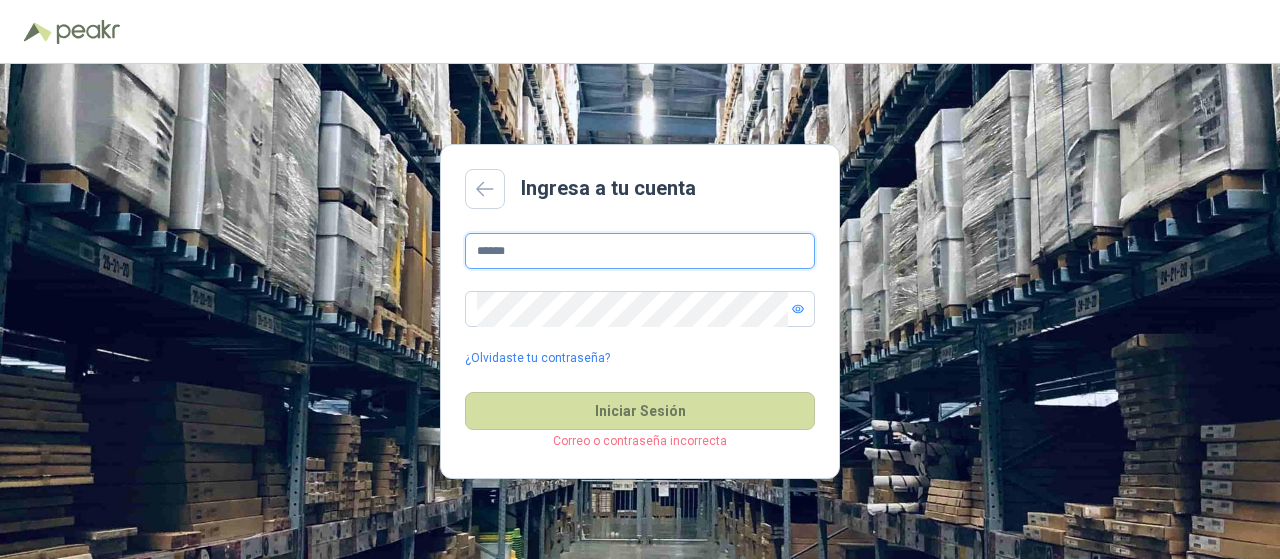 click on "******" at bounding box center [640, 251] 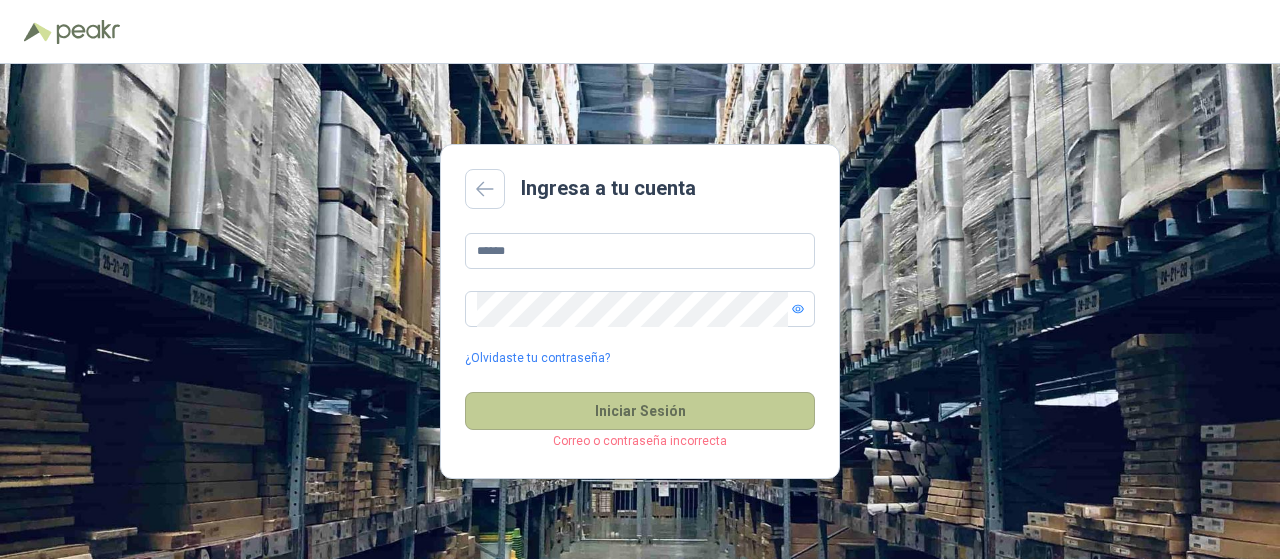 click on "Iniciar Sesión" at bounding box center [640, 411] 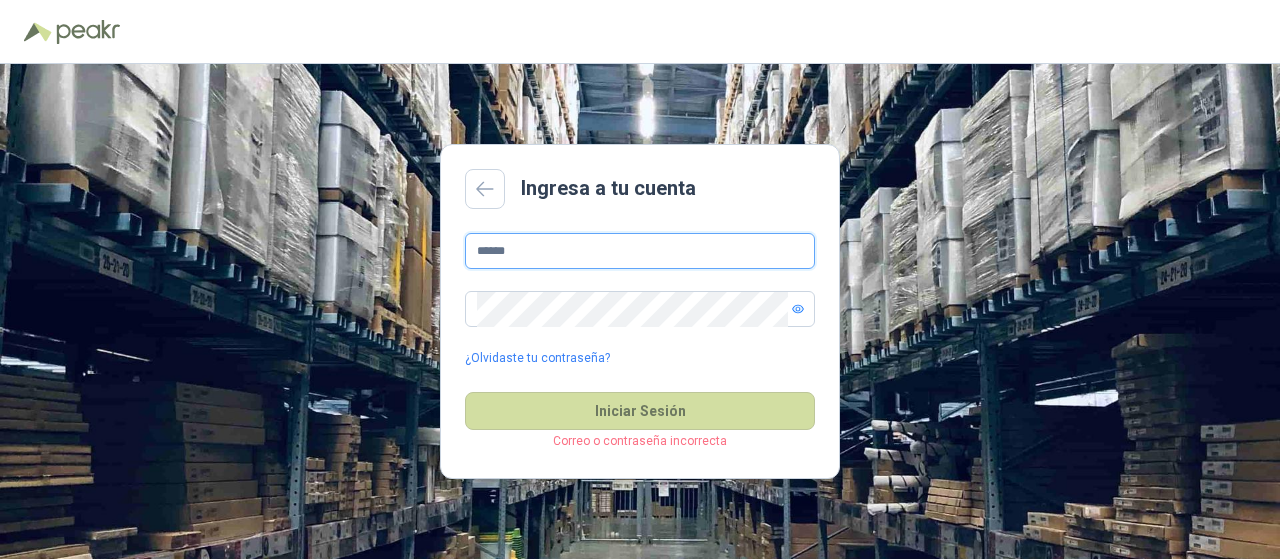 click on "******" at bounding box center (640, 251) 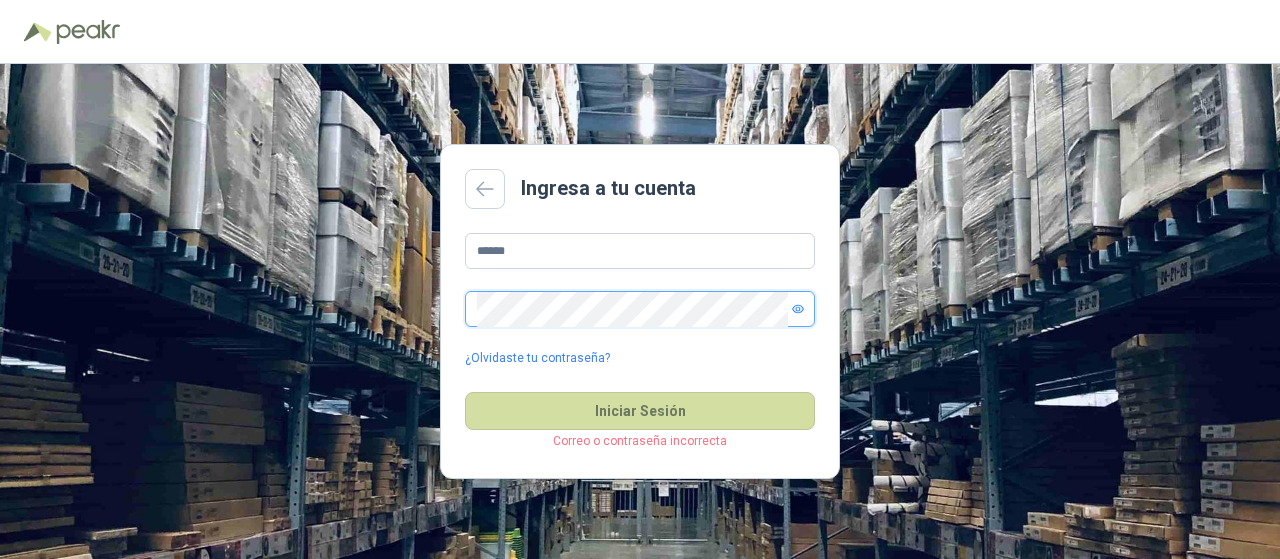 click at bounding box center [798, 309] 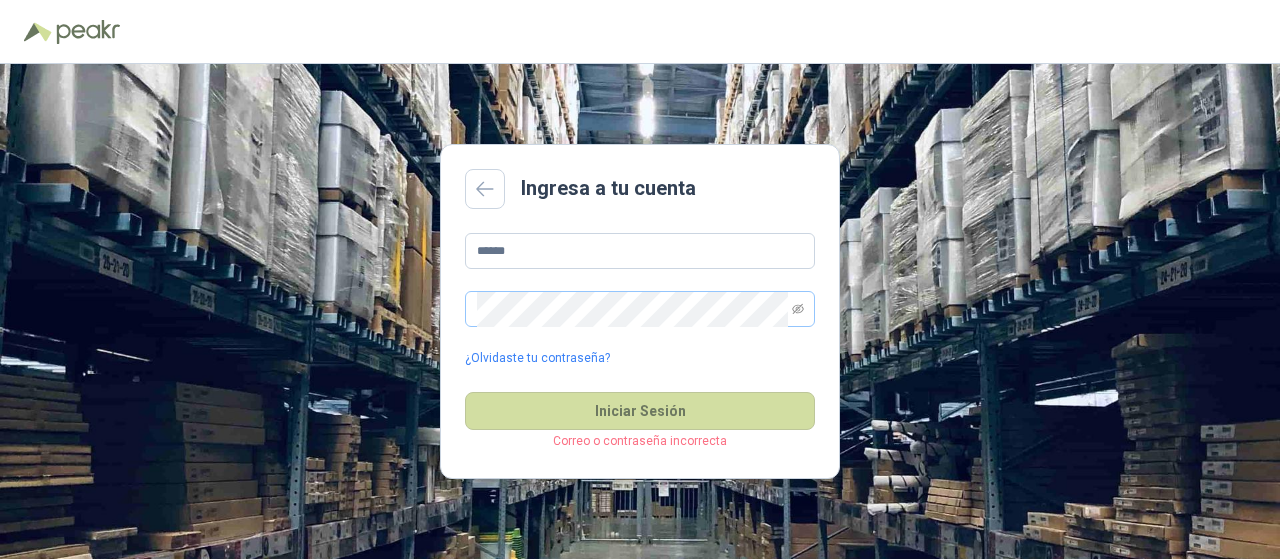 click on "Ingresa a tu cuenta ****** ¿Olvidaste tu contraseña? Iniciar Sesión Correo o contraseña incorrecta" at bounding box center [640, 311] 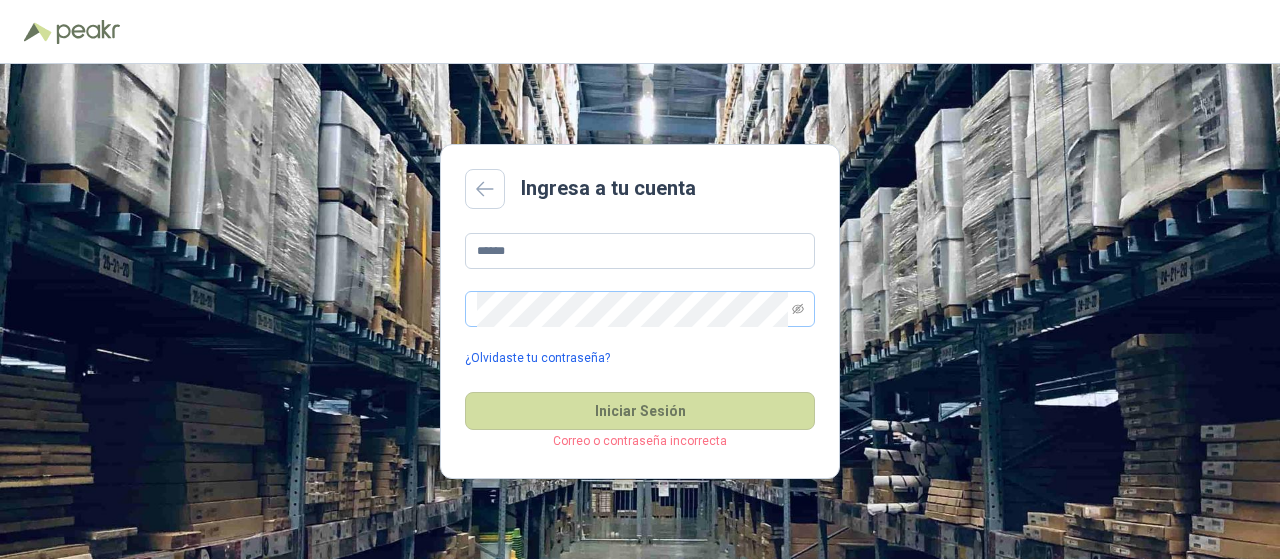 click on "¿Olvidaste tu contraseña?" at bounding box center [537, 358] 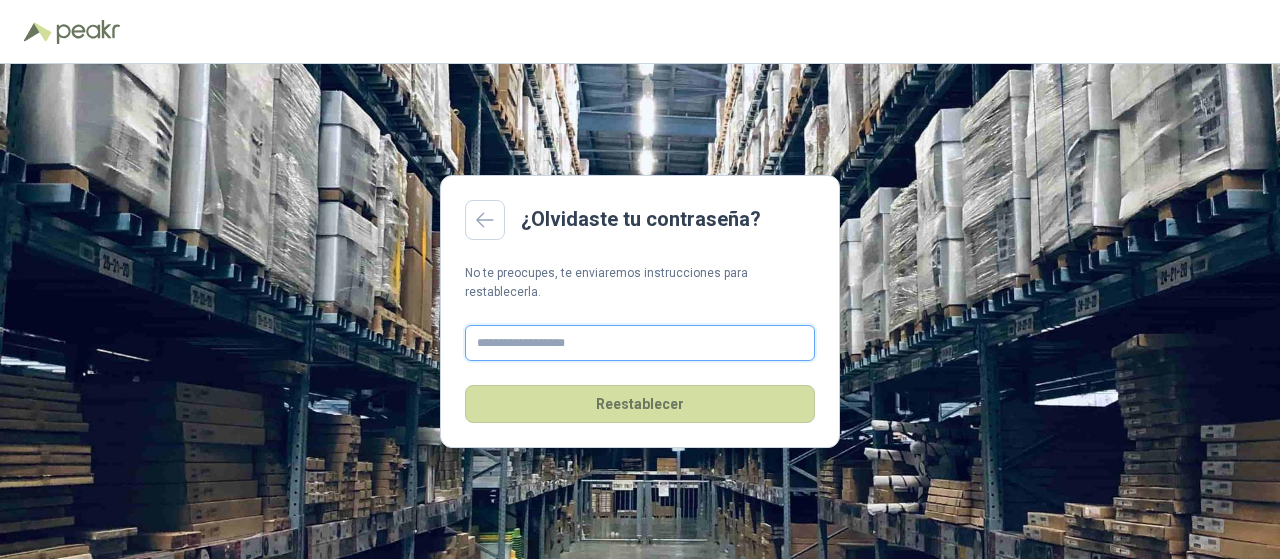 click at bounding box center [640, 343] 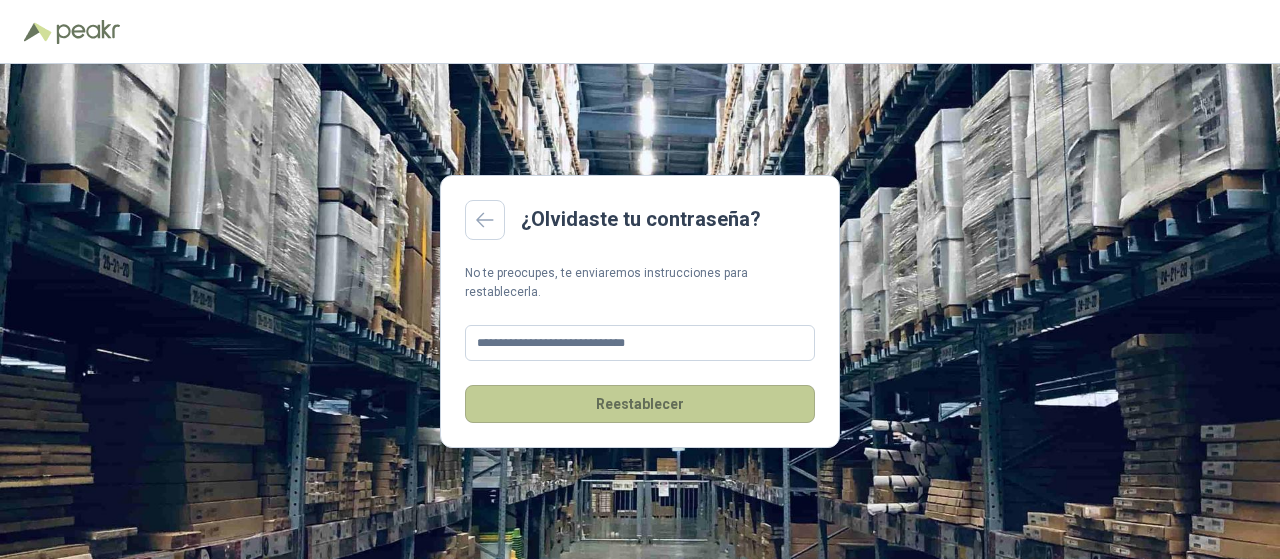 click on "Reestablecer" at bounding box center (640, 404) 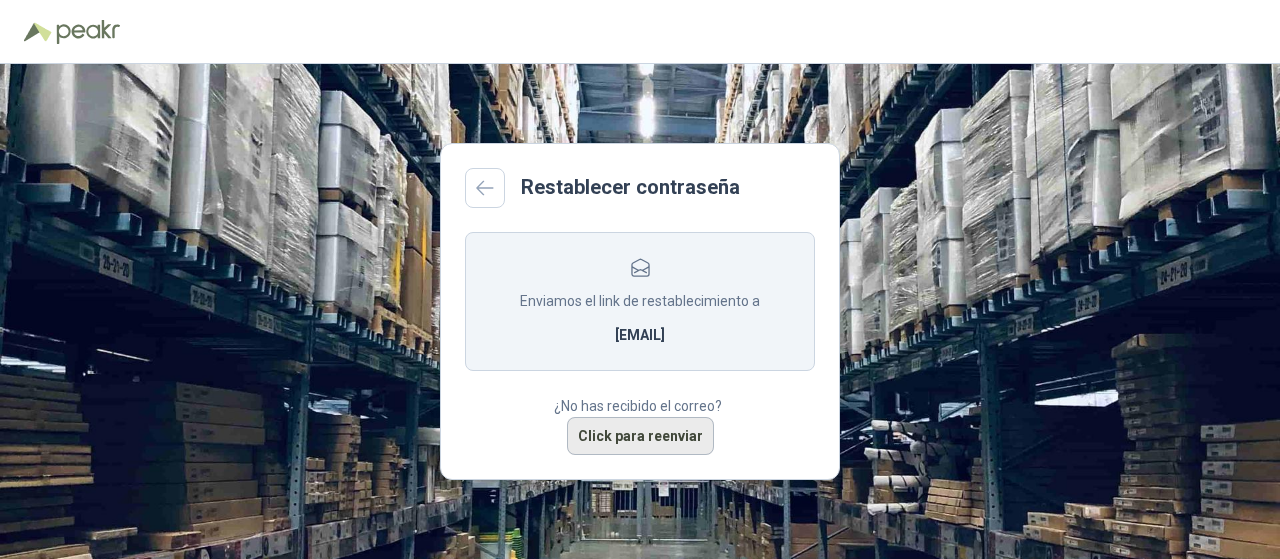 click on "Click para reenviar" at bounding box center [640, 436] 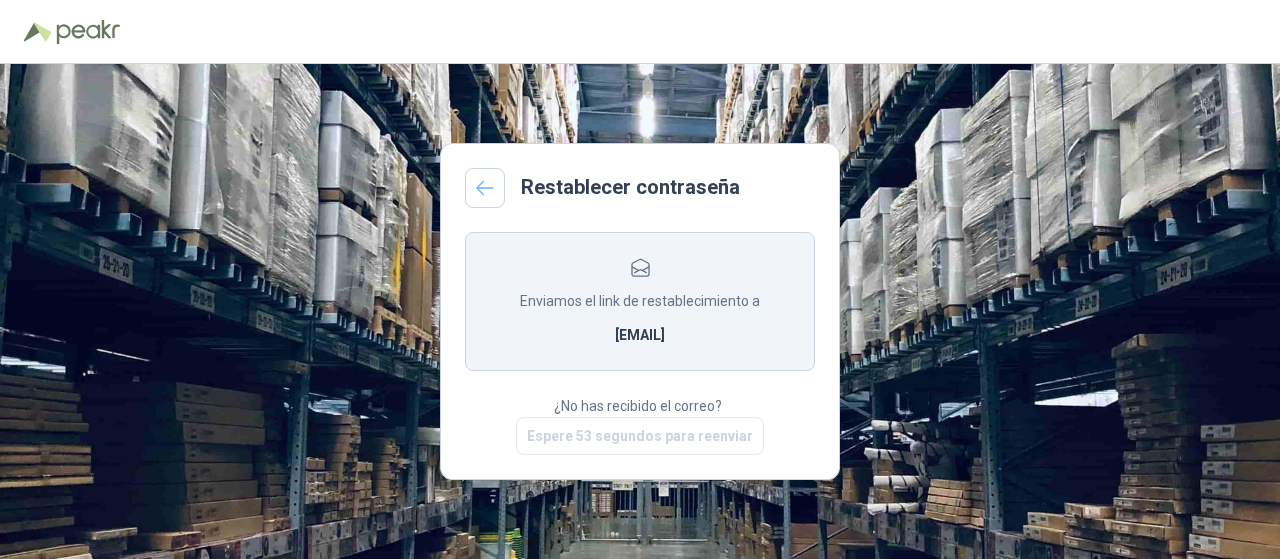 click at bounding box center (485, 188) 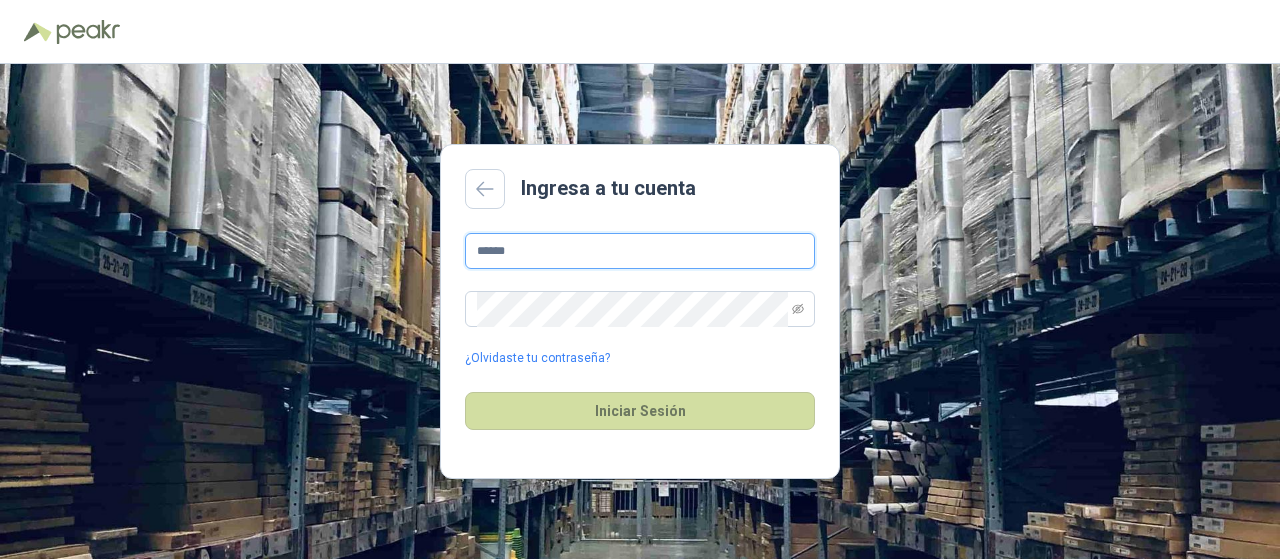 click on "******" at bounding box center (640, 251) 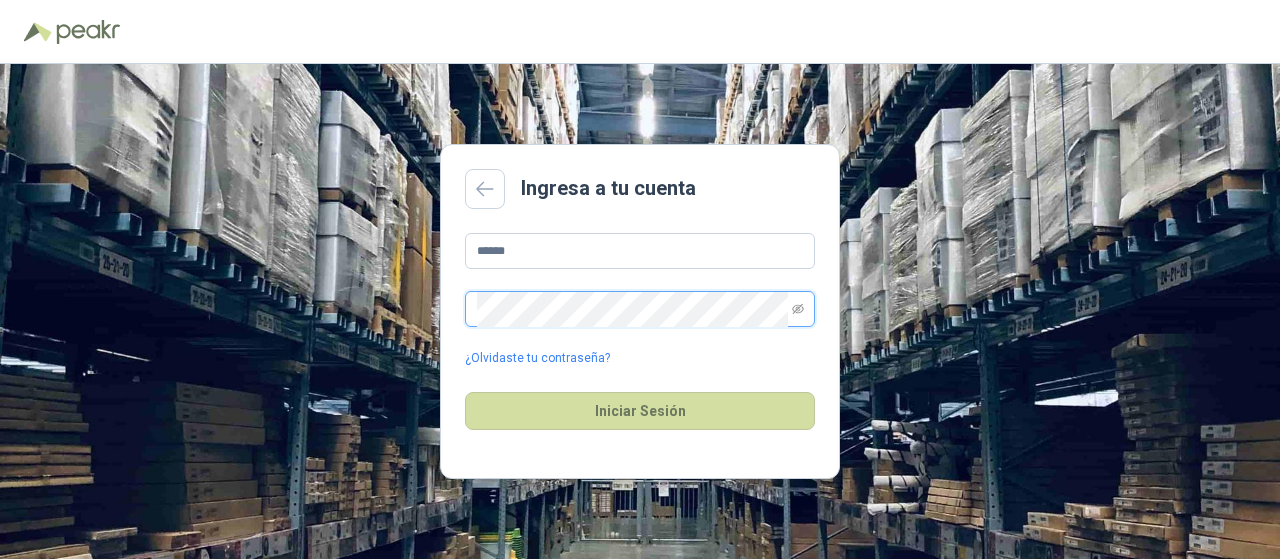 click at bounding box center (640, 309) 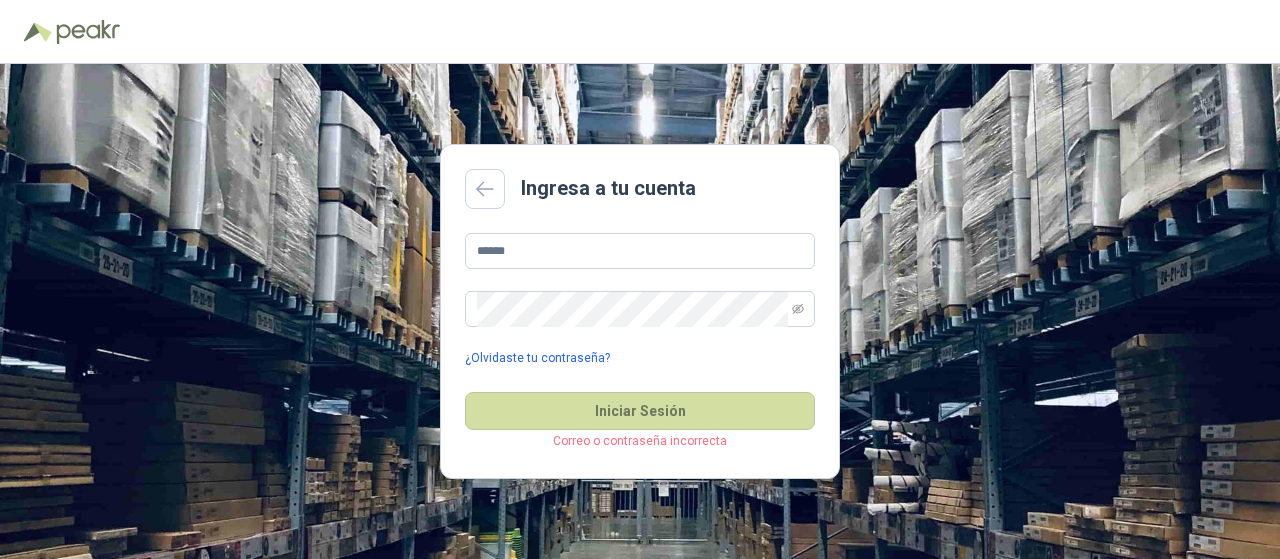 click on "¿Olvidaste tu contraseña?" at bounding box center (537, 358) 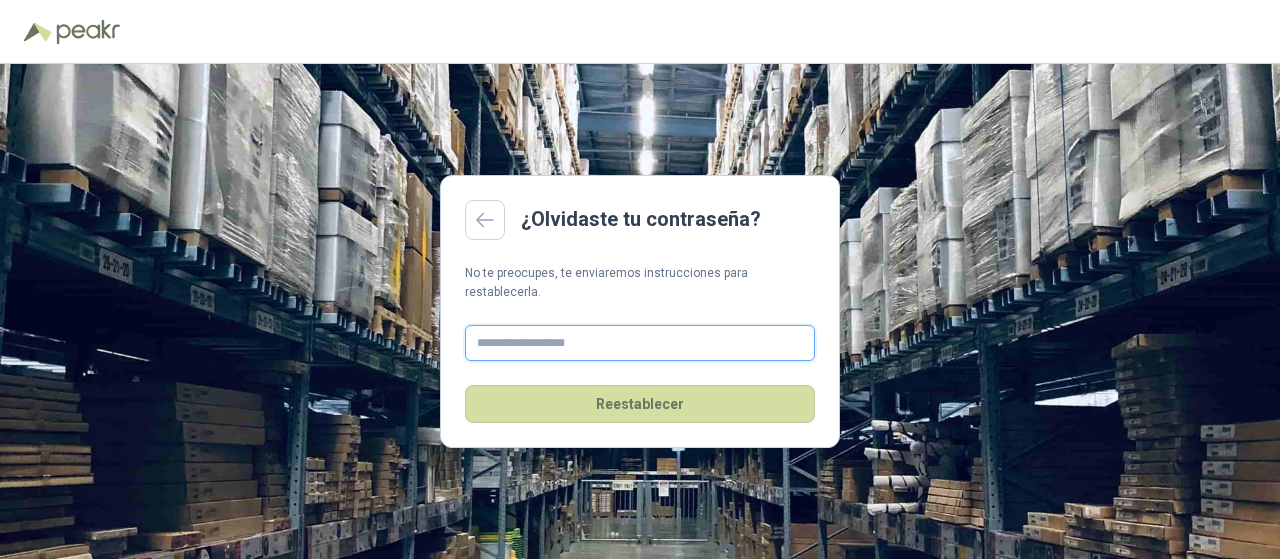 click at bounding box center (640, 343) 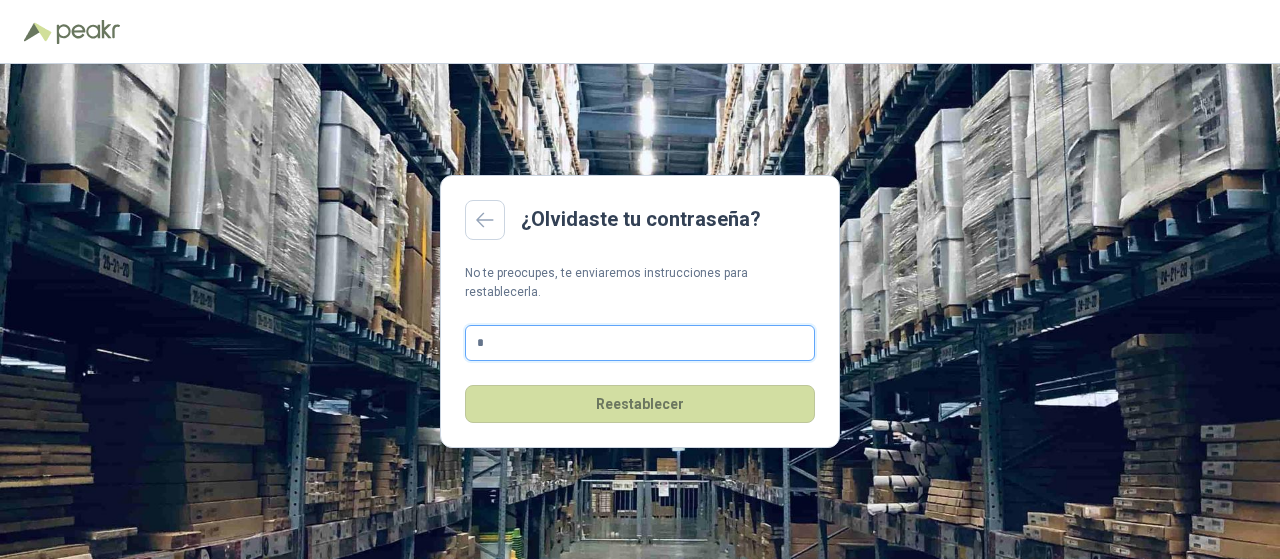 type on "**********" 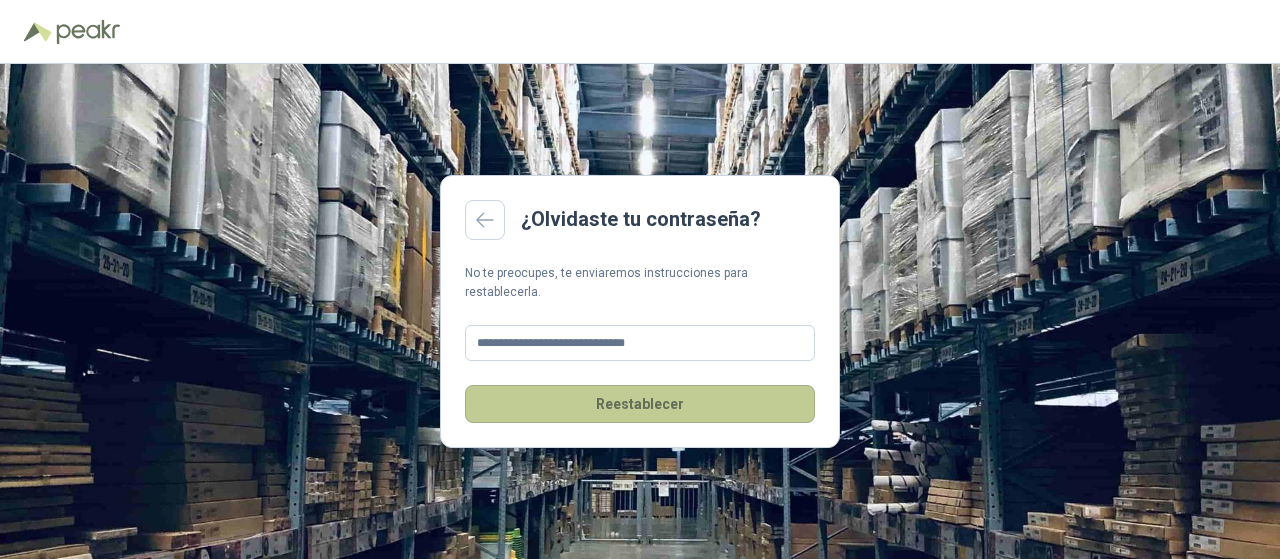 click on "Reestablecer" at bounding box center (640, 404) 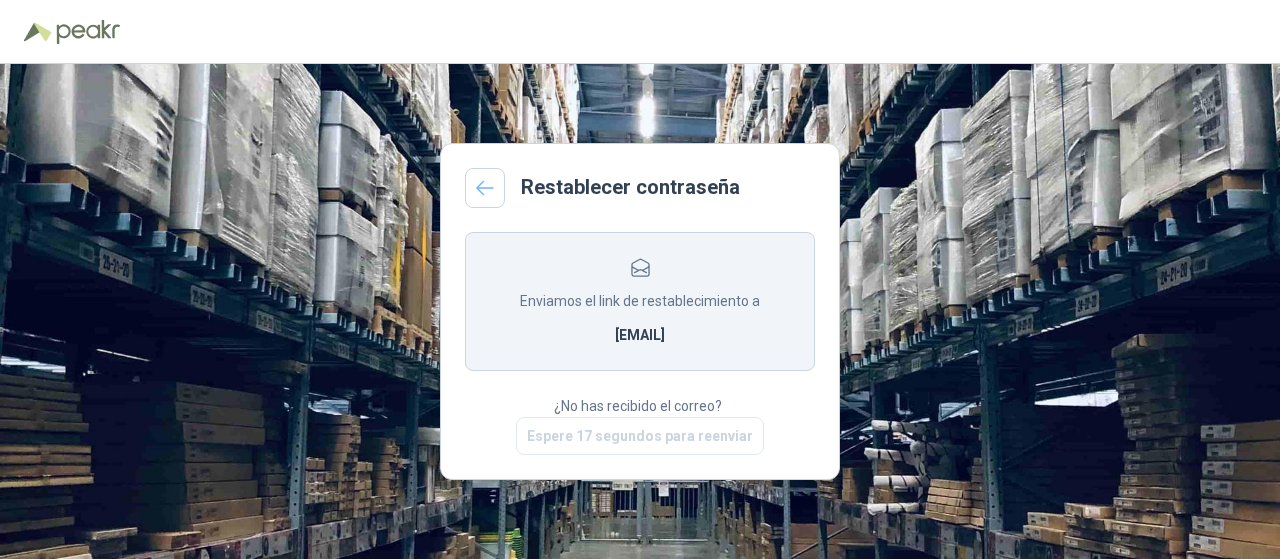 click at bounding box center (485, 187) 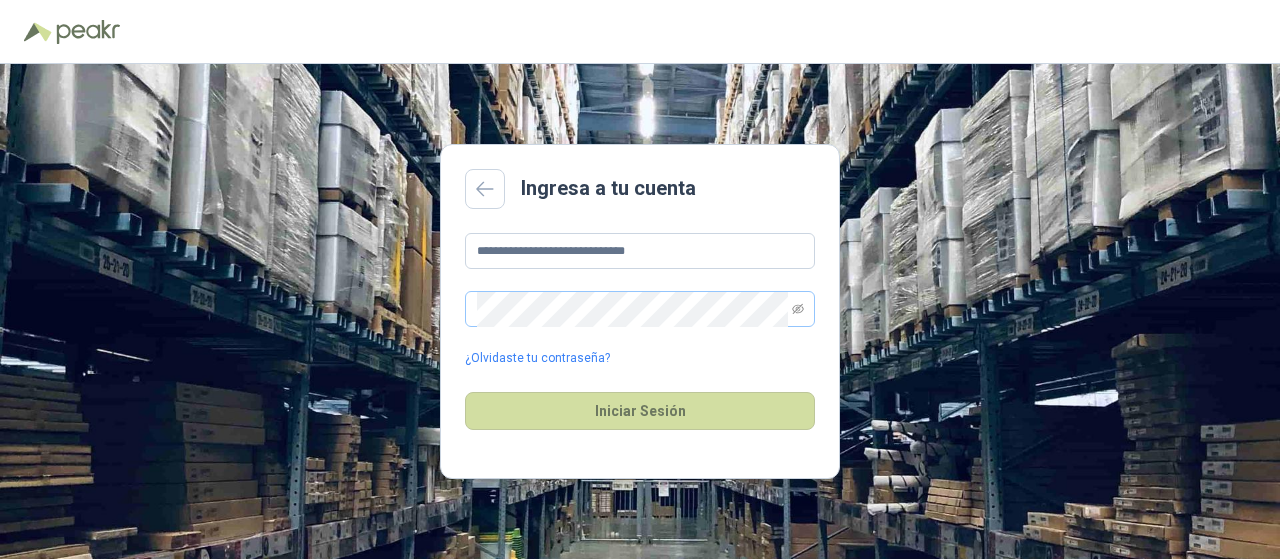 click at bounding box center (640, 309) 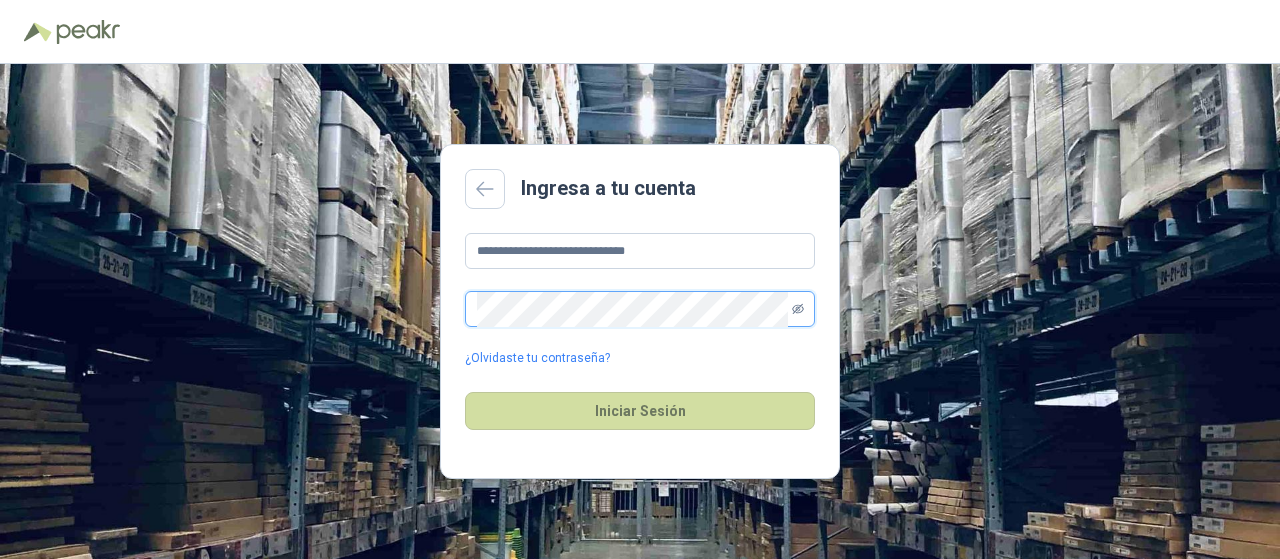 click at bounding box center (798, 309) 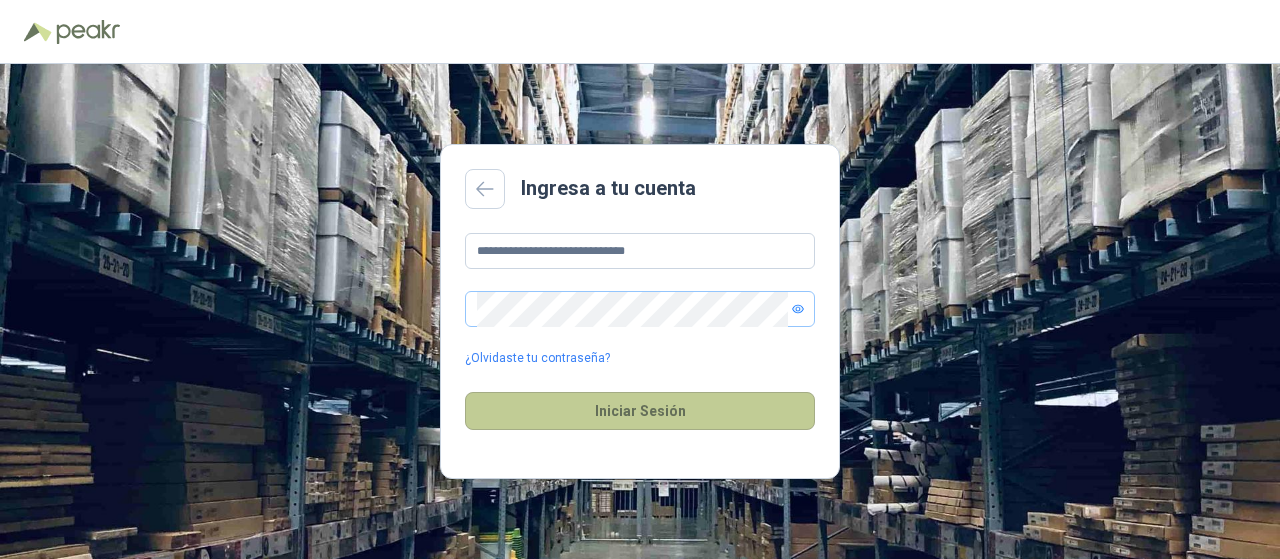 click on "Iniciar Sesión" at bounding box center (640, 411) 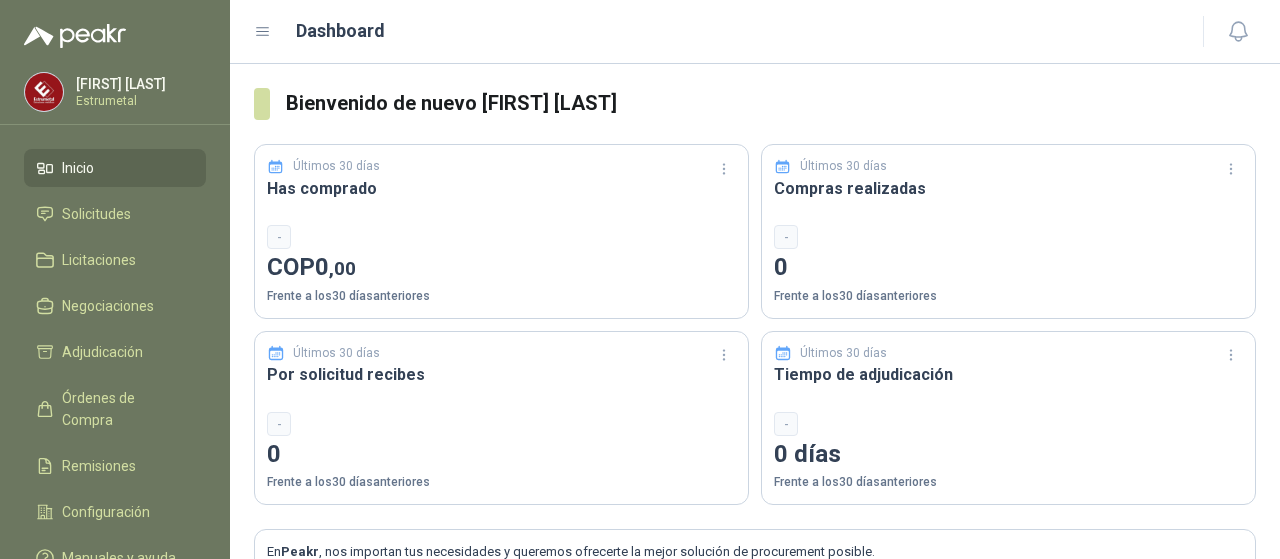 scroll, scrollTop: 192, scrollLeft: 0, axis: vertical 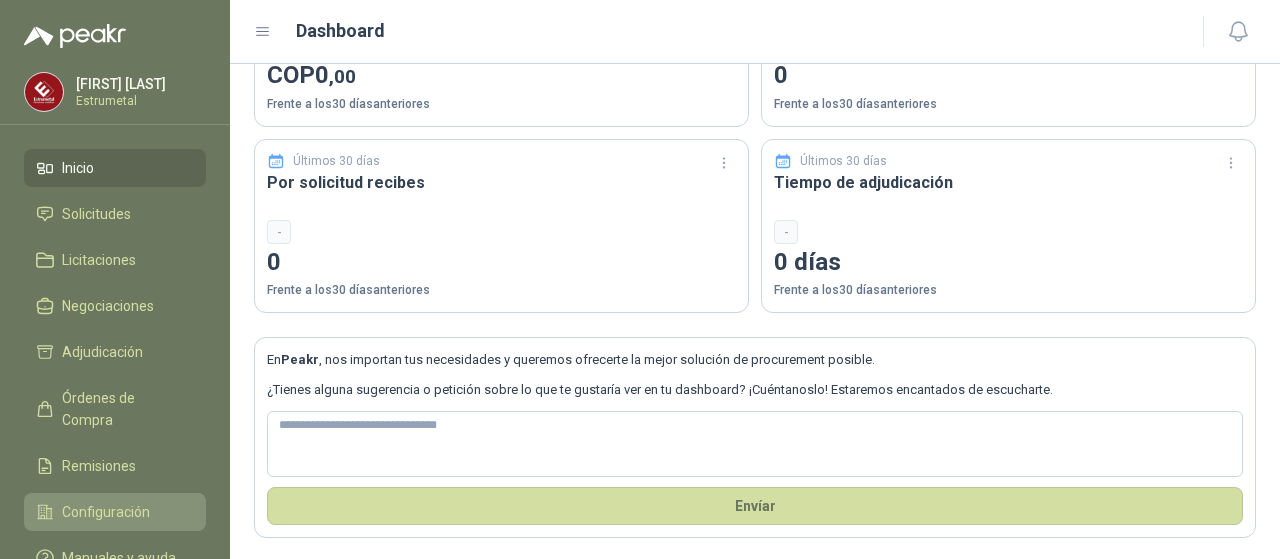 click on "Configuración" at bounding box center (106, 512) 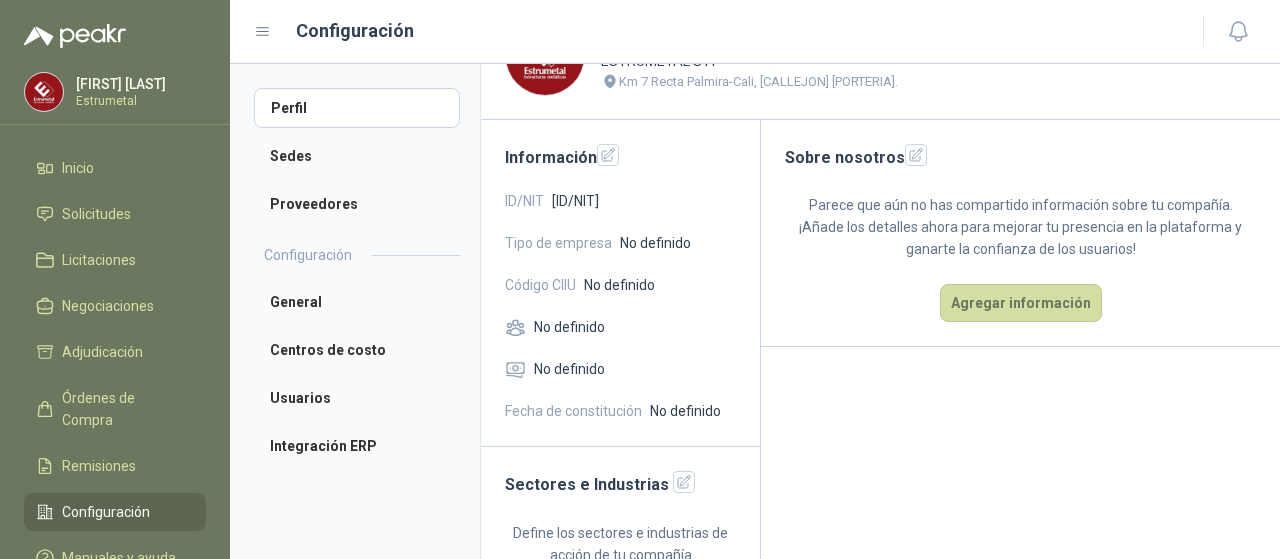 scroll, scrollTop: 100, scrollLeft: 0, axis: vertical 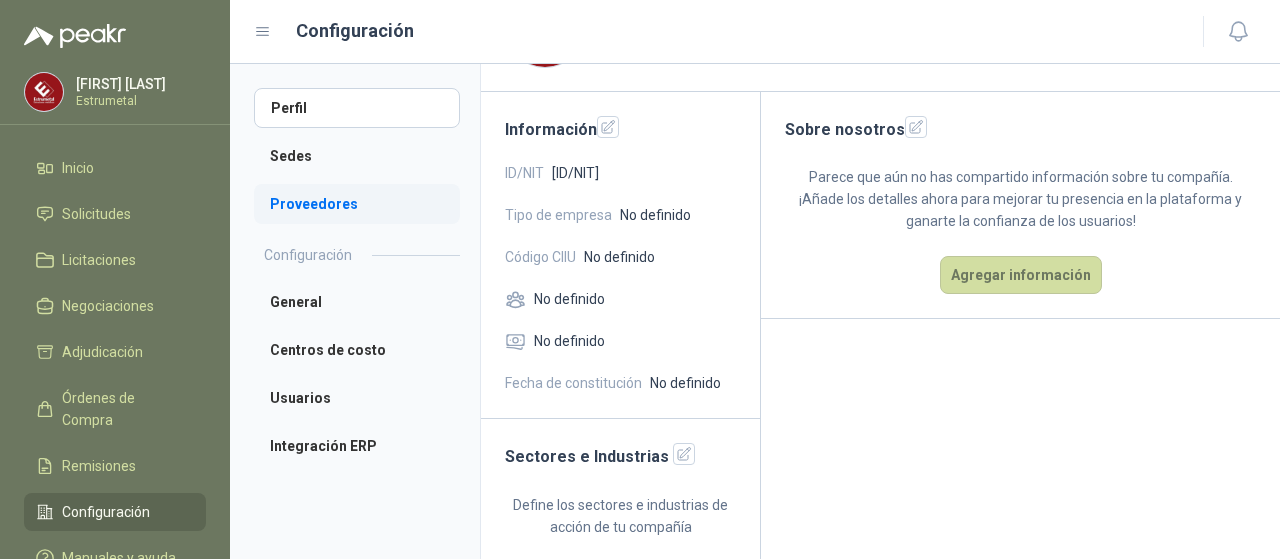 click on "Proveedores" at bounding box center [357, 204] 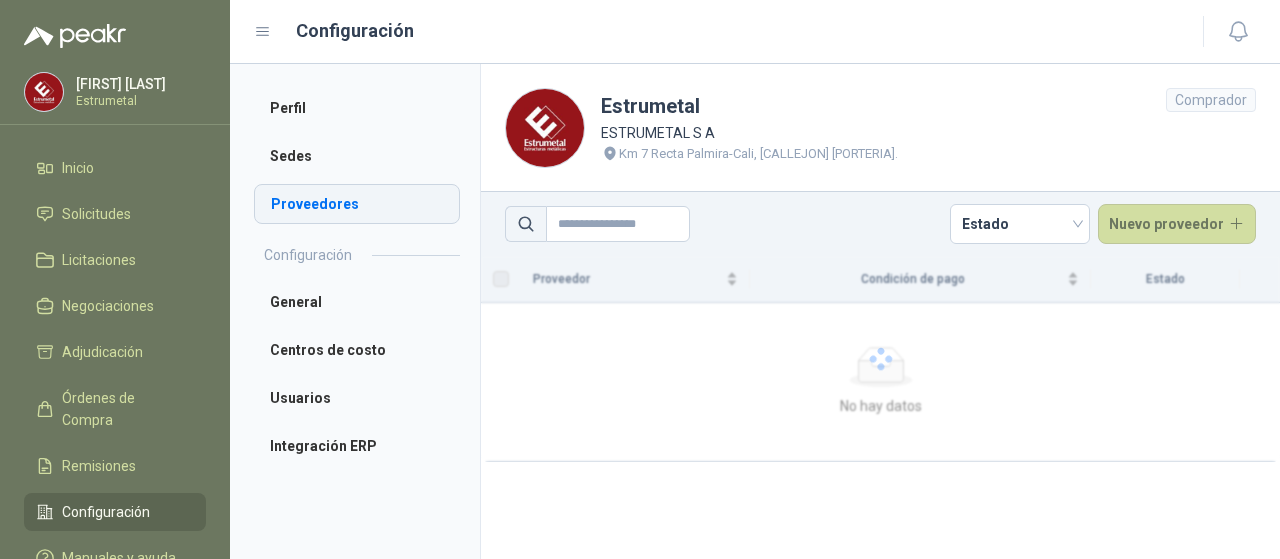 scroll, scrollTop: 0, scrollLeft: 0, axis: both 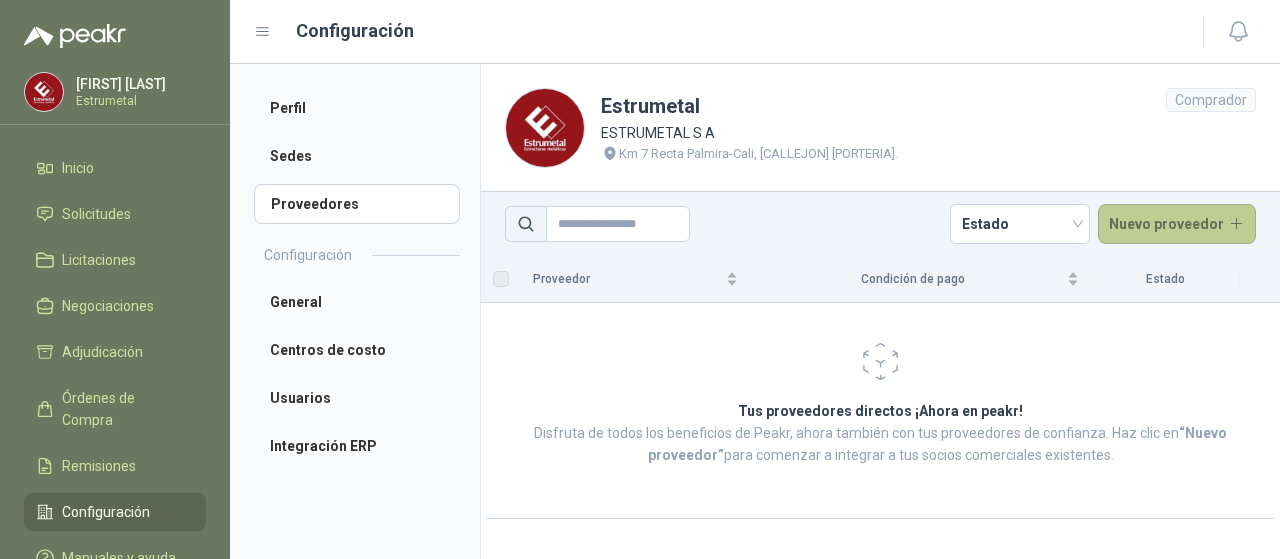 click on "Nuevo proveedor" at bounding box center (1177, 224) 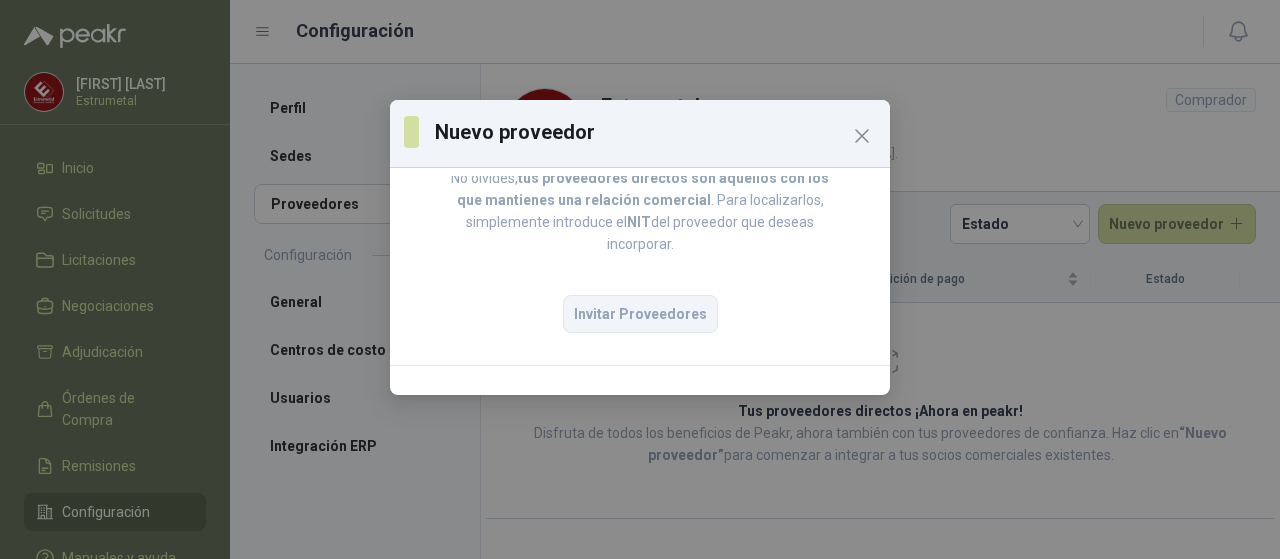 scroll, scrollTop: 264, scrollLeft: 0, axis: vertical 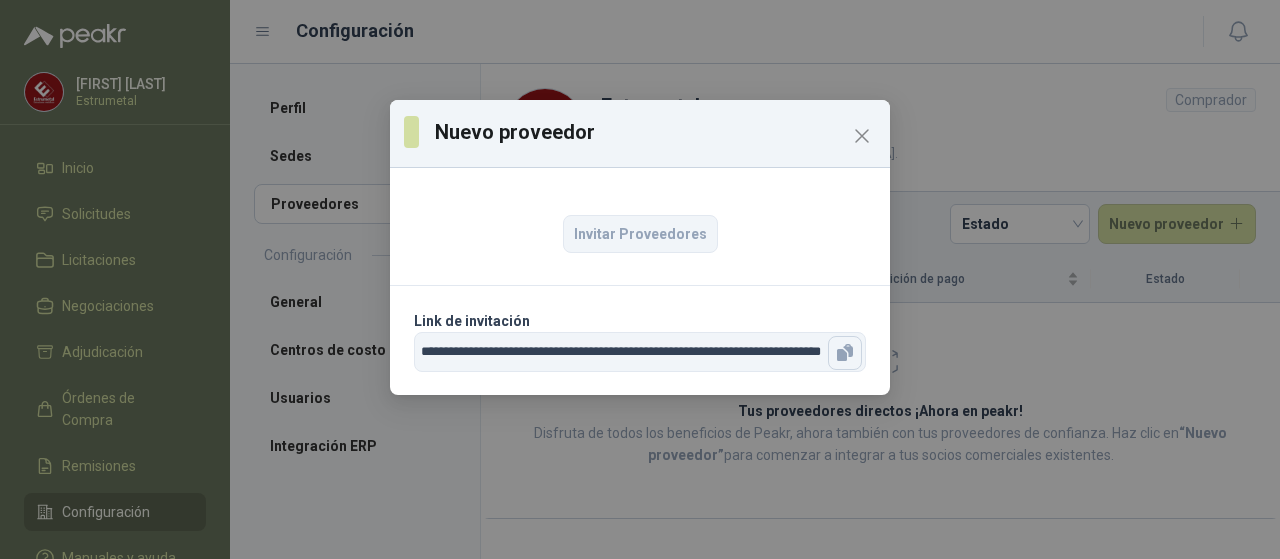 click at bounding box center [845, 353] 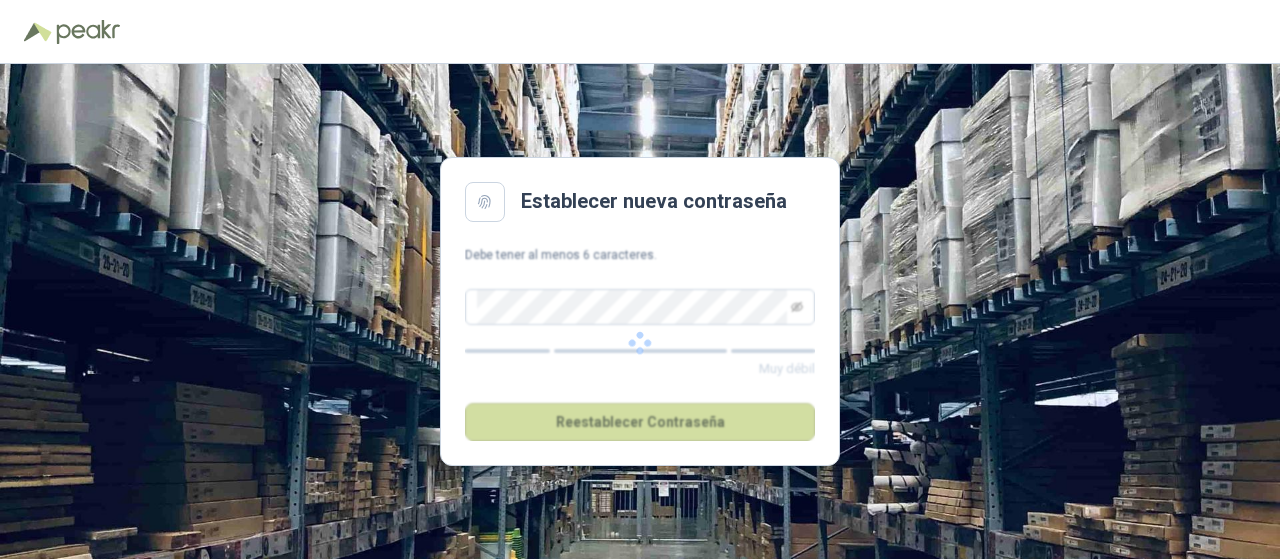 scroll, scrollTop: 0, scrollLeft: 0, axis: both 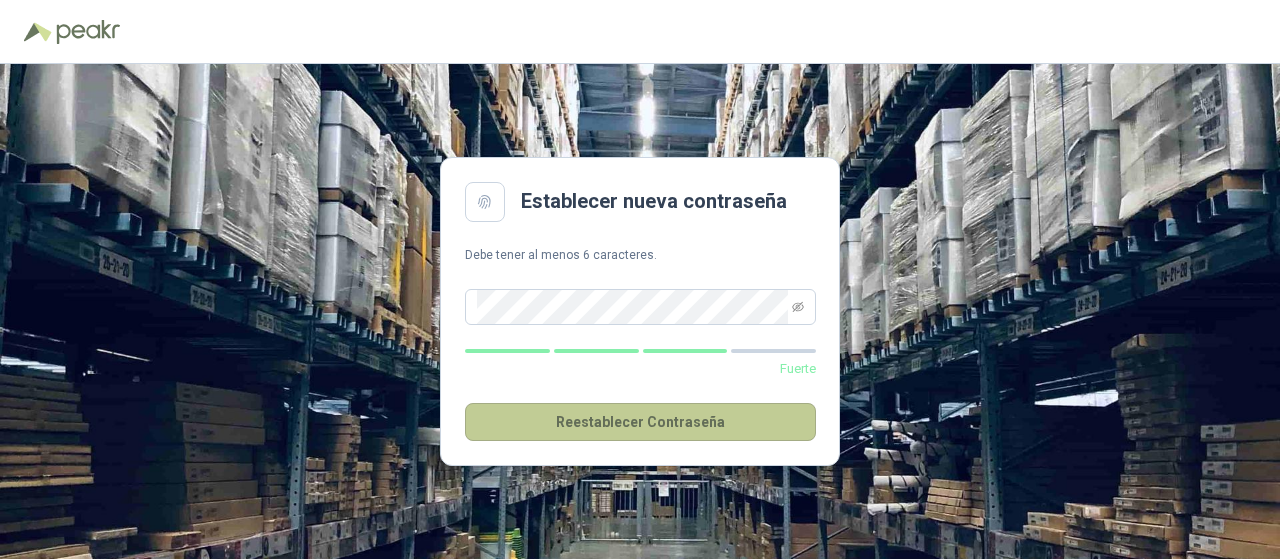 click on "Reestablecer Contraseña" at bounding box center (640, 422) 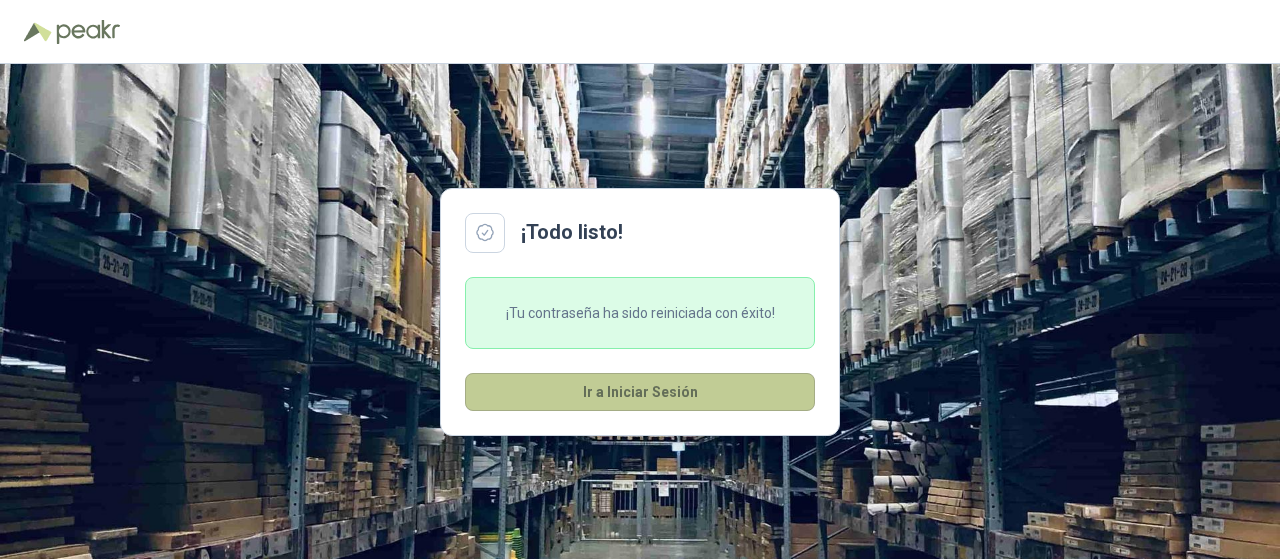click on "Ir a Iniciar Sesión" at bounding box center (640, 392) 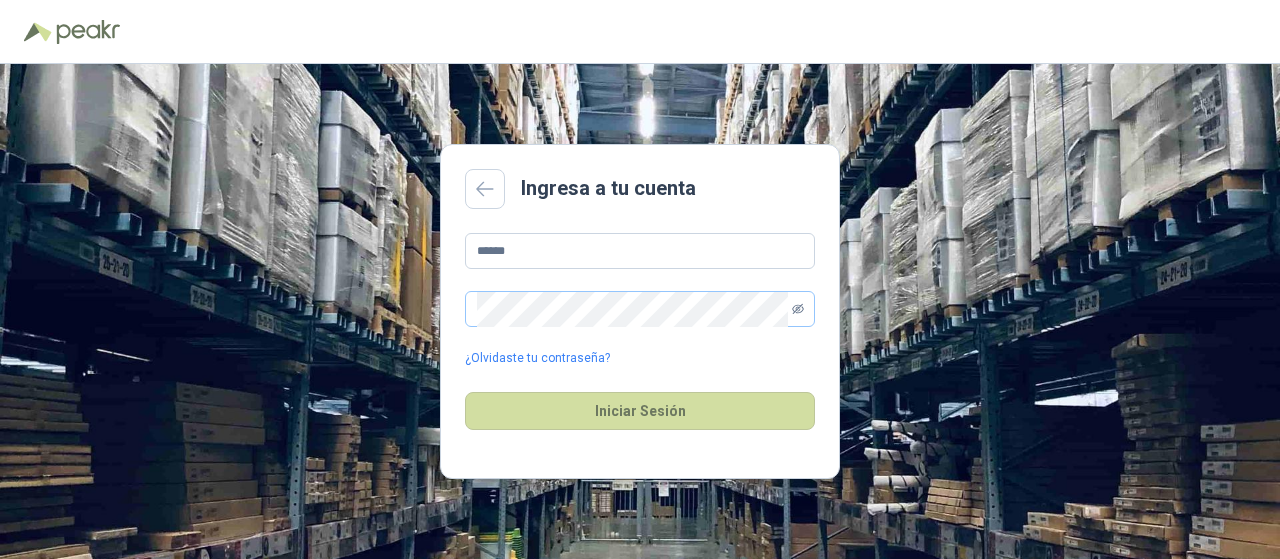 click at bounding box center (798, 309) 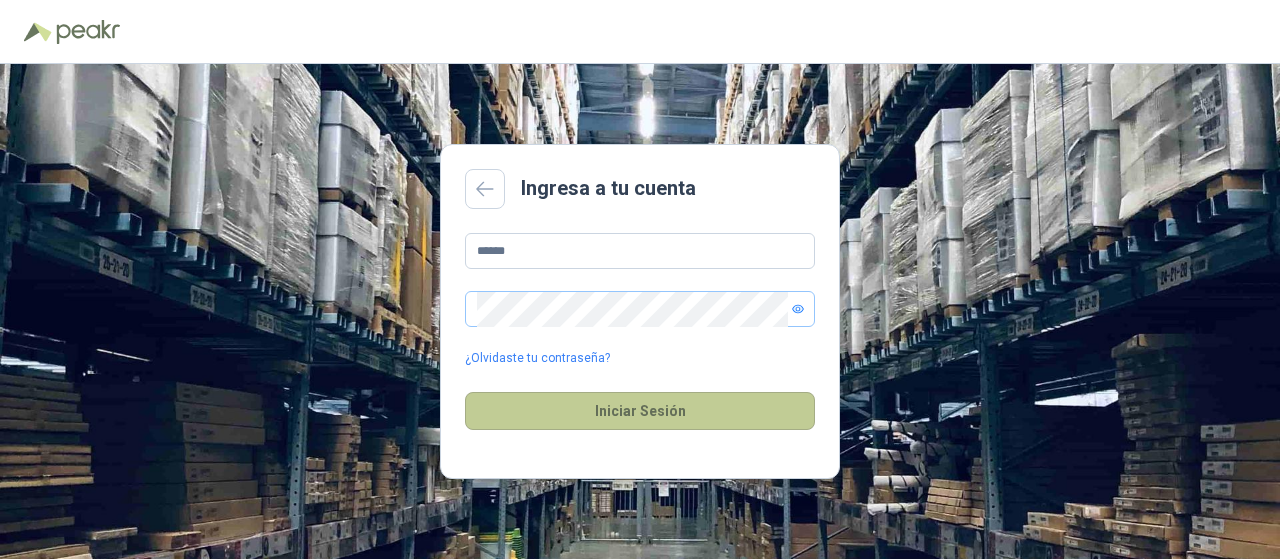 click on "Iniciar Sesión" at bounding box center [640, 411] 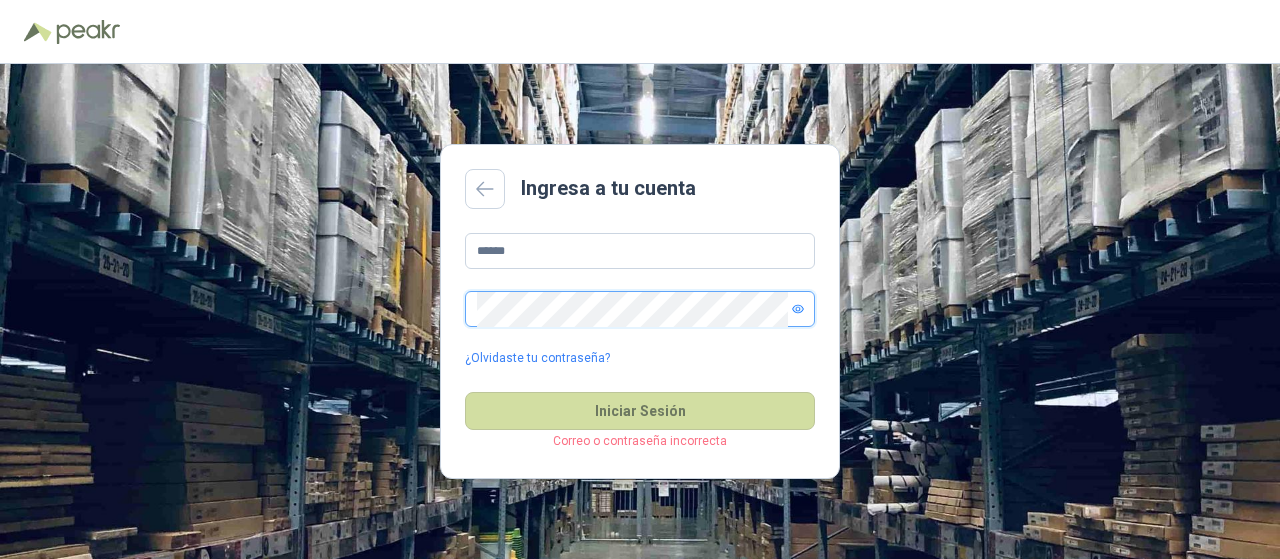 click on "Ingresa a tu cuenta ****** ¿Olvidaste tu contraseña? Iniciar Sesión Correo o contraseña incorrecta" at bounding box center [640, 311] 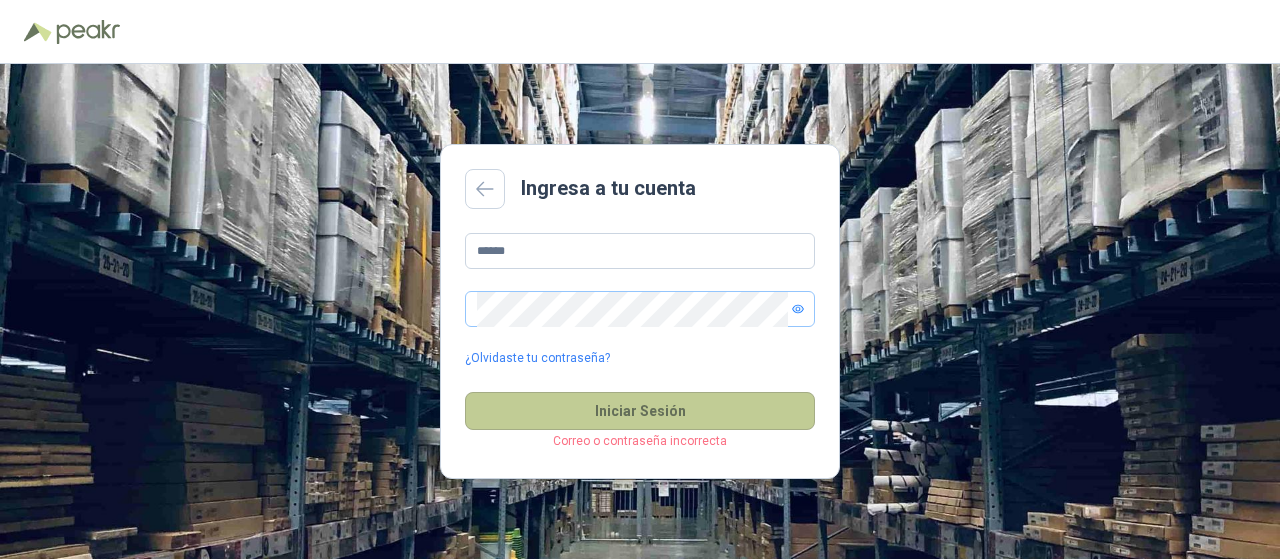 click on "Iniciar Sesión" at bounding box center (640, 411) 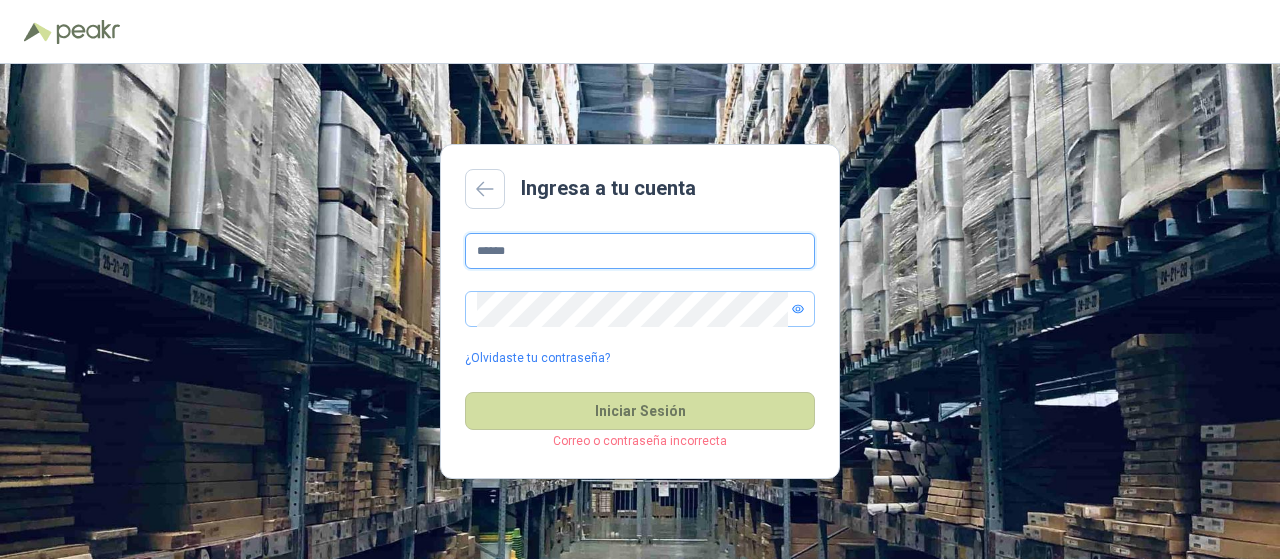 click on "******" at bounding box center [640, 251] 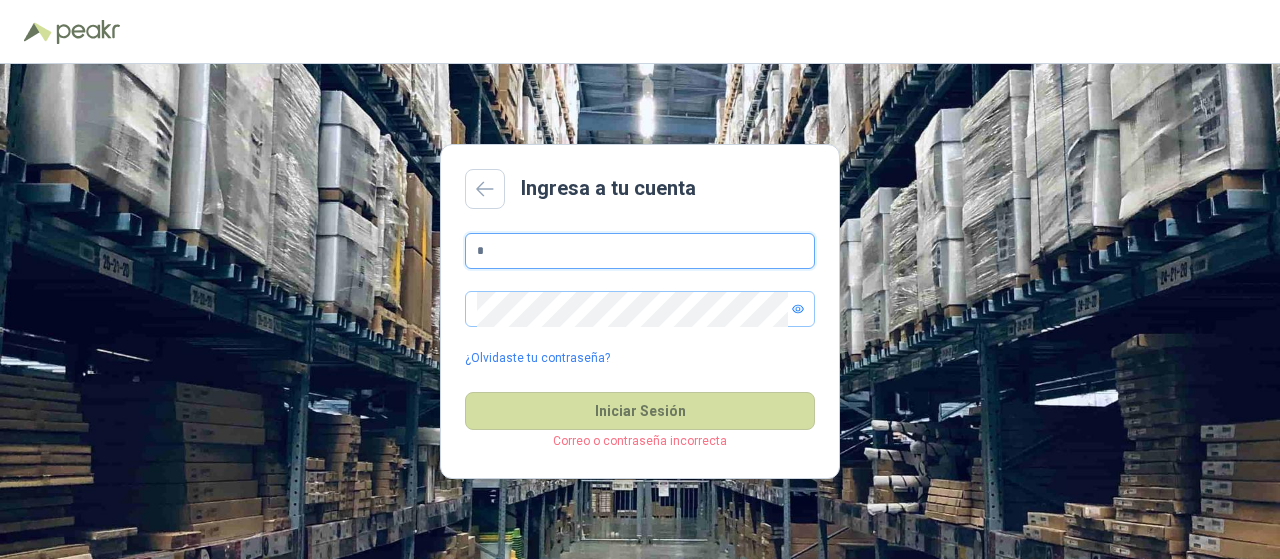 type on "**********" 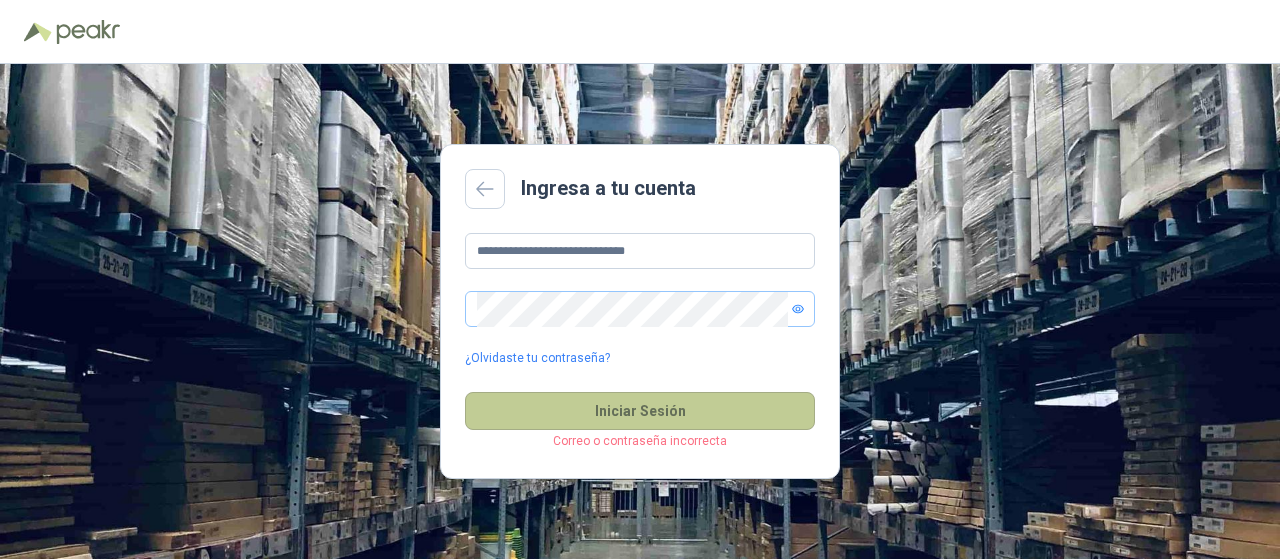 click on "Iniciar Sesión" at bounding box center (640, 411) 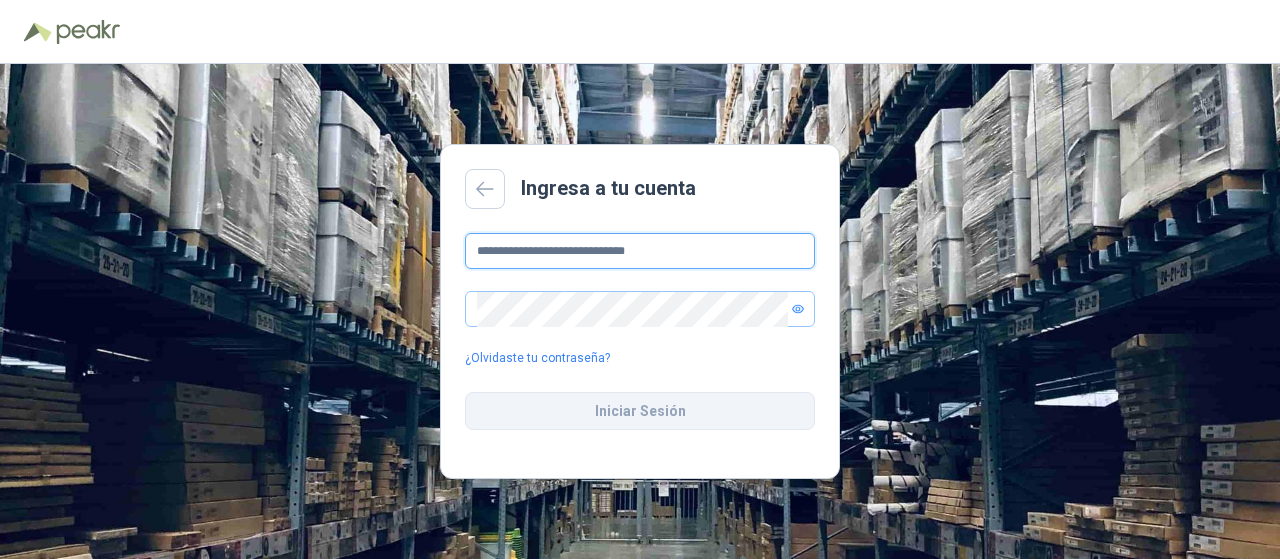click on "**********" at bounding box center [640, 251] 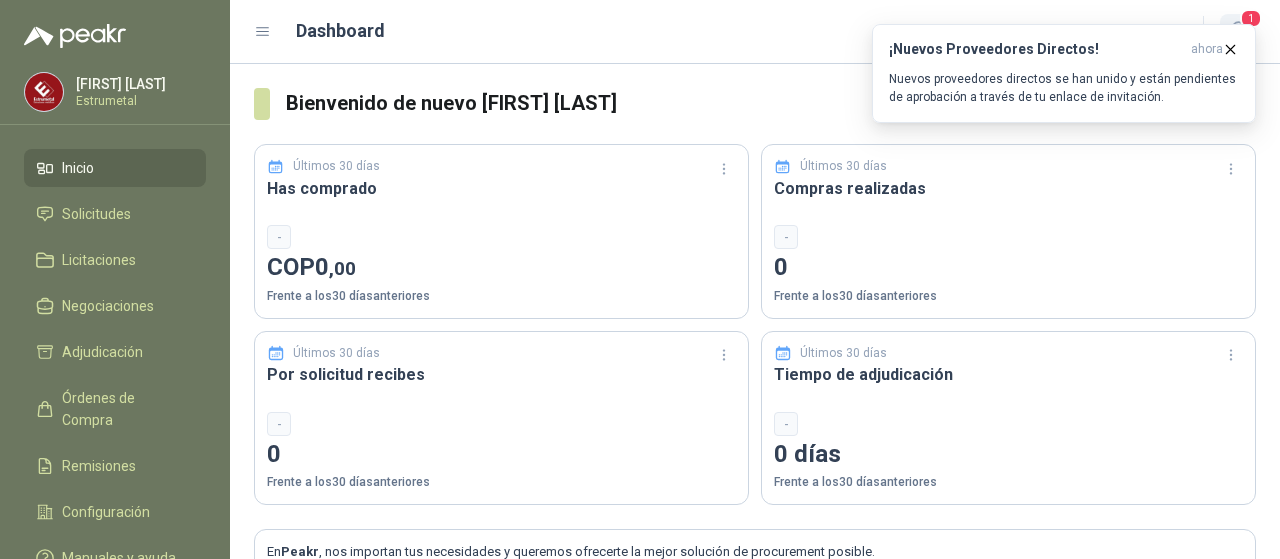 click on "1" at bounding box center [1251, 18] 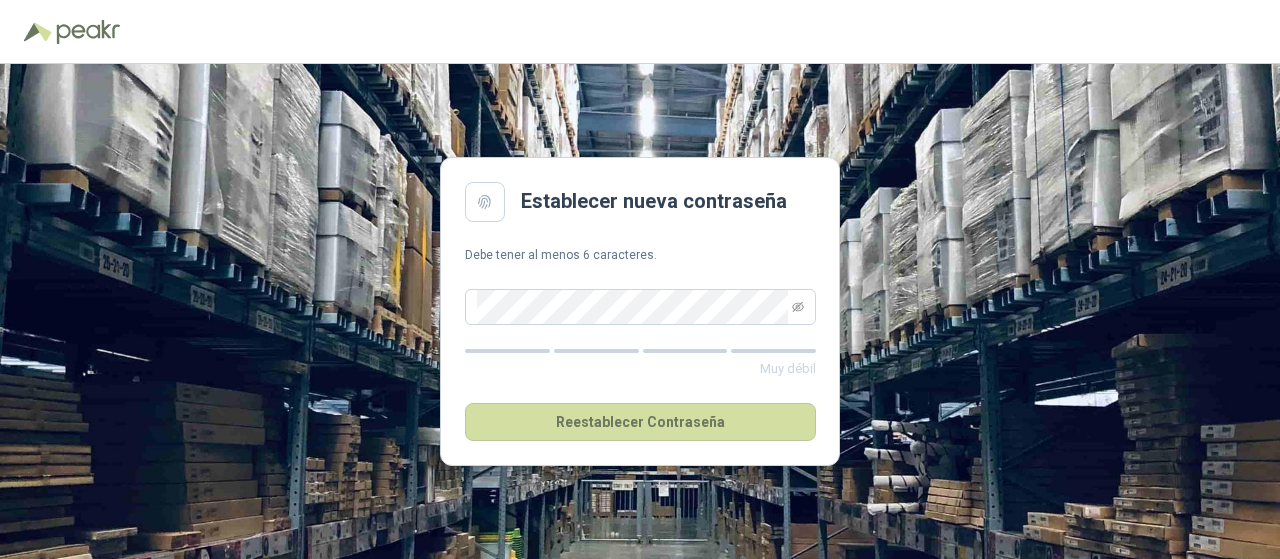 scroll, scrollTop: 0, scrollLeft: 0, axis: both 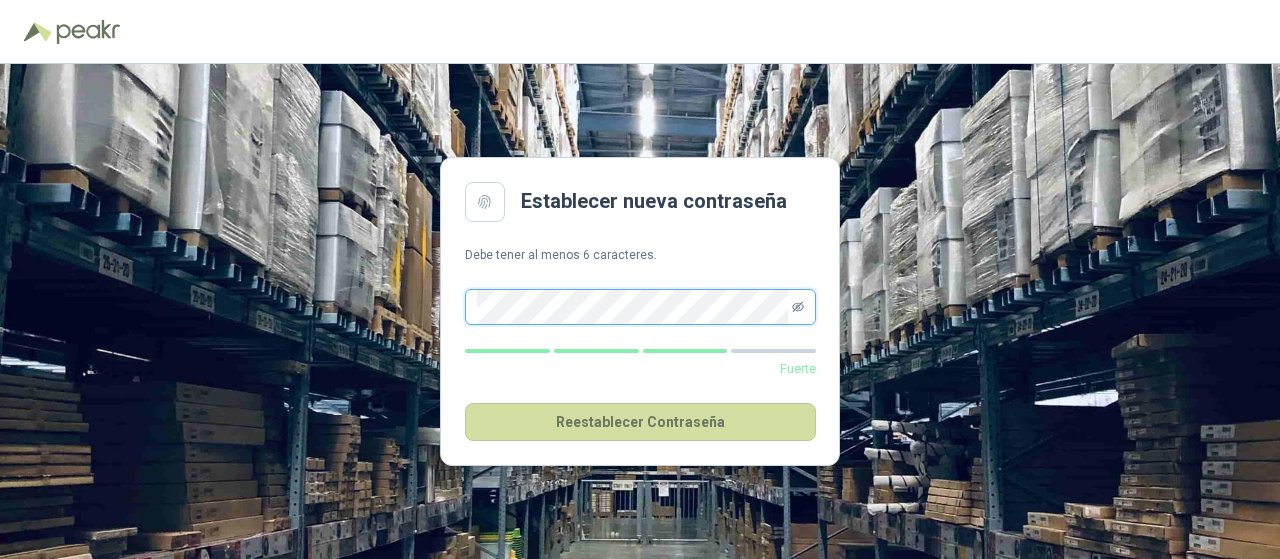 click at bounding box center [798, 307] 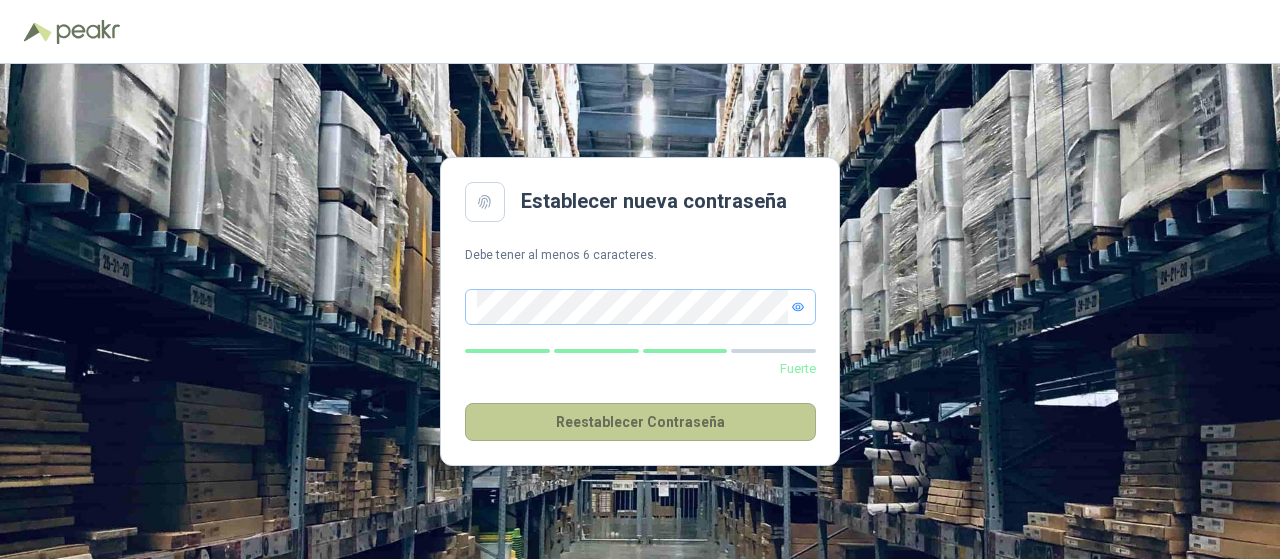 click on "Reestablecer Contraseña" at bounding box center [640, 422] 